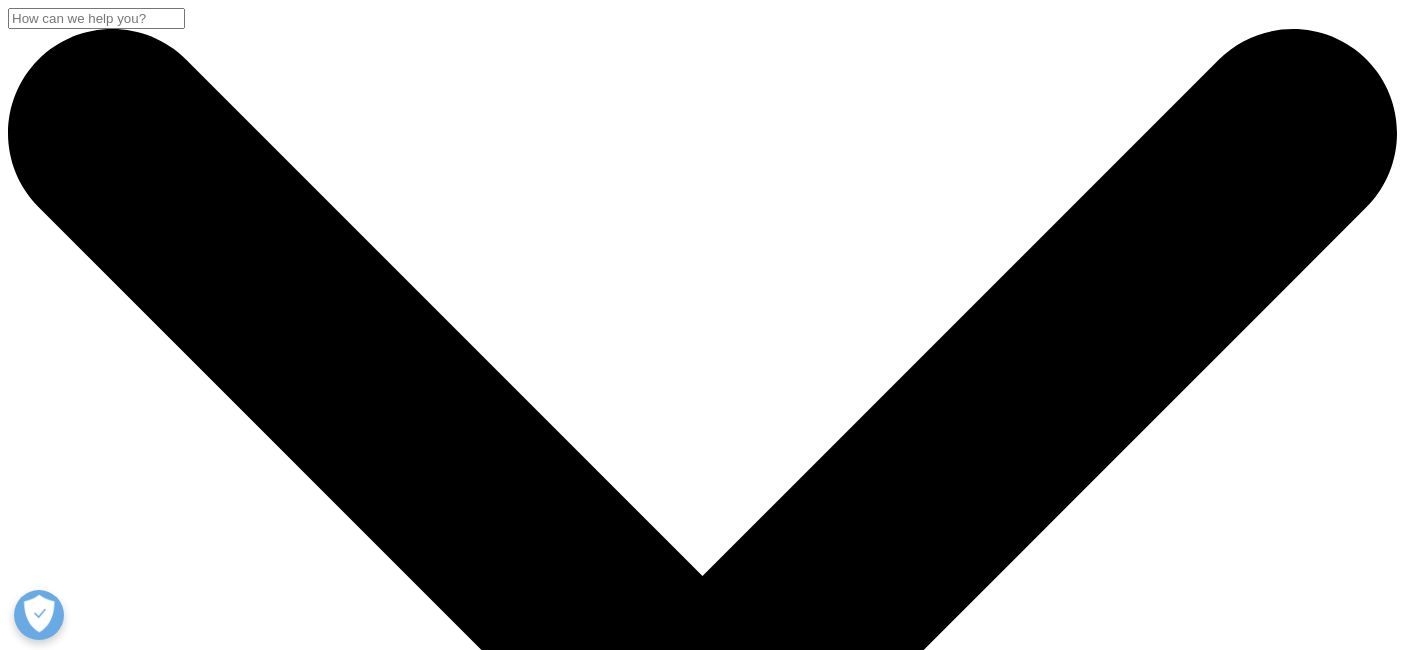 scroll, scrollTop: 888, scrollLeft: 0, axis: vertical 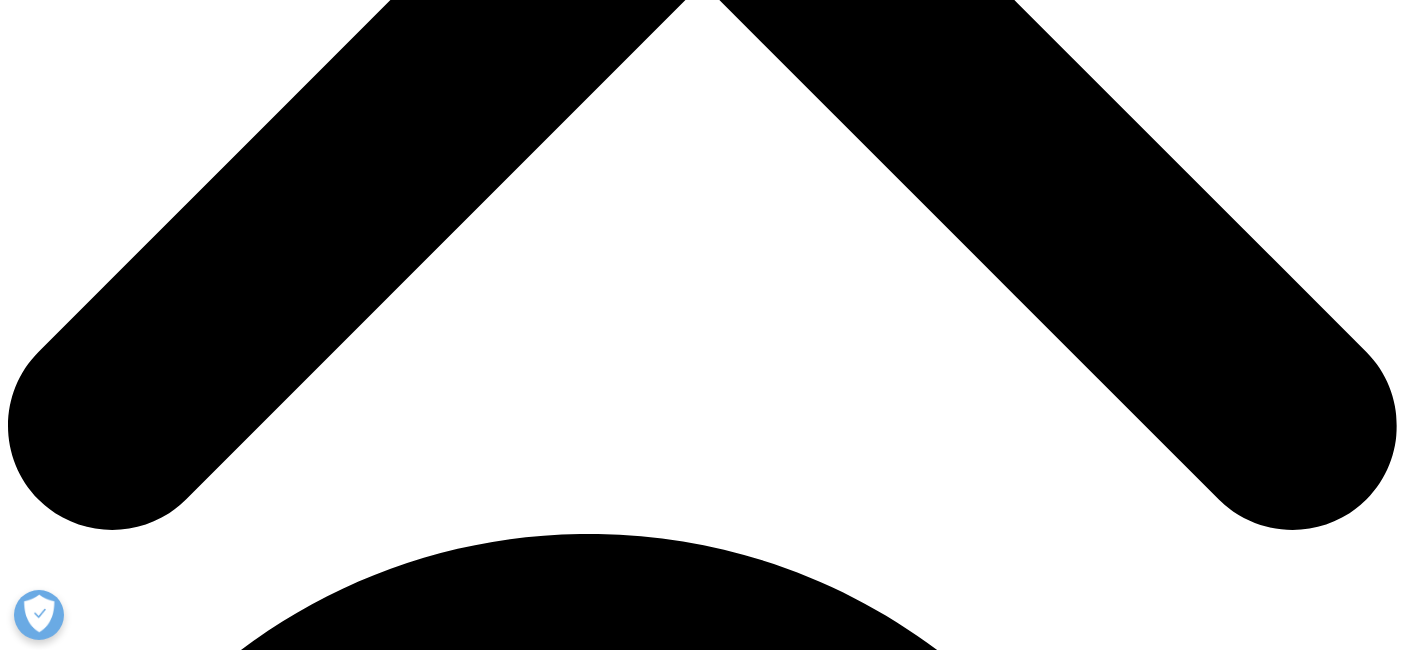 drag, startPoint x: 704, startPoint y: 110, endPoint x: 811, endPoint y: 214, distance: 149.21461 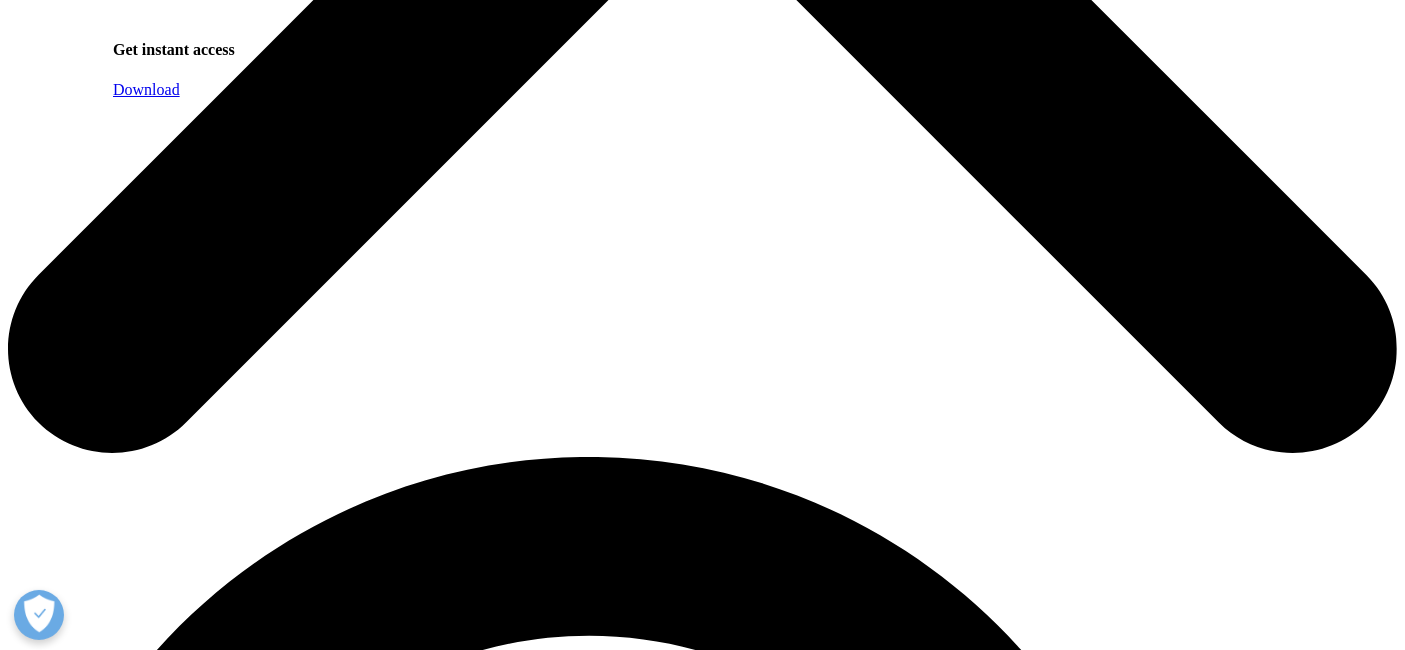 scroll, scrollTop: 1000, scrollLeft: 0, axis: vertical 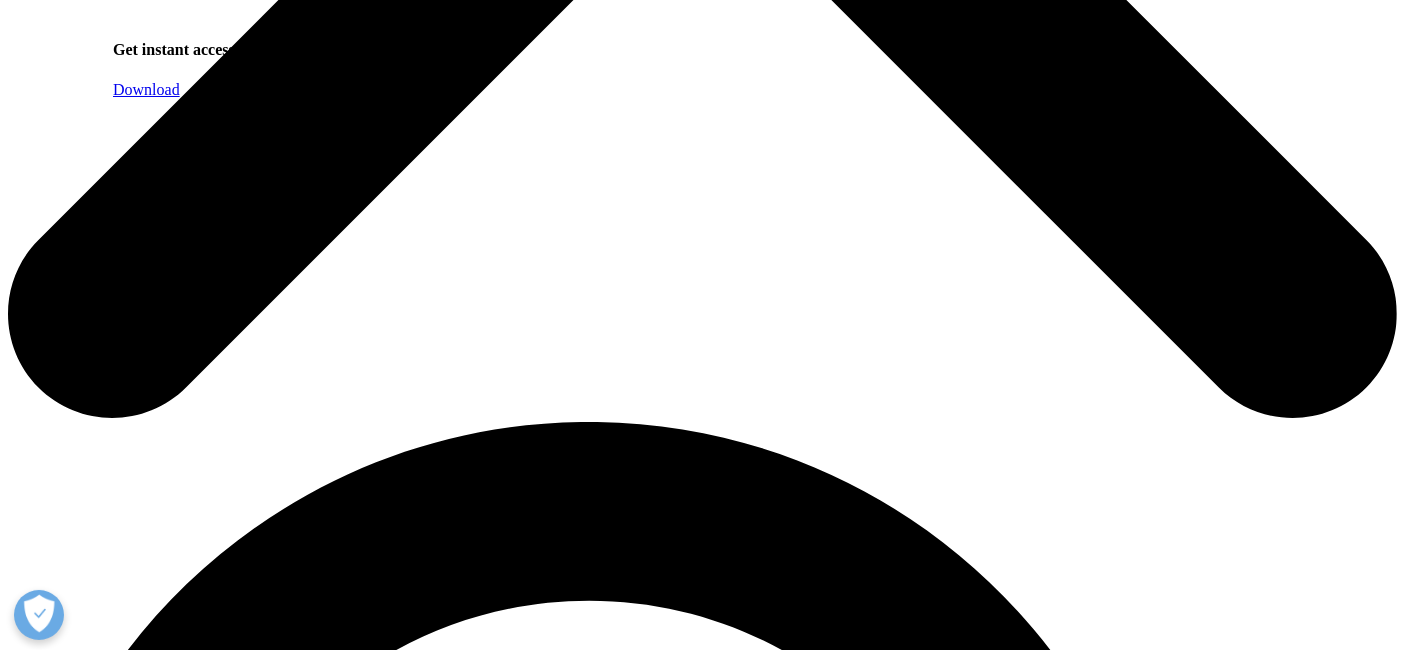 drag, startPoint x: 718, startPoint y: 87, endPoint x: 1094, endPoint y: 232, distance: 402.99008 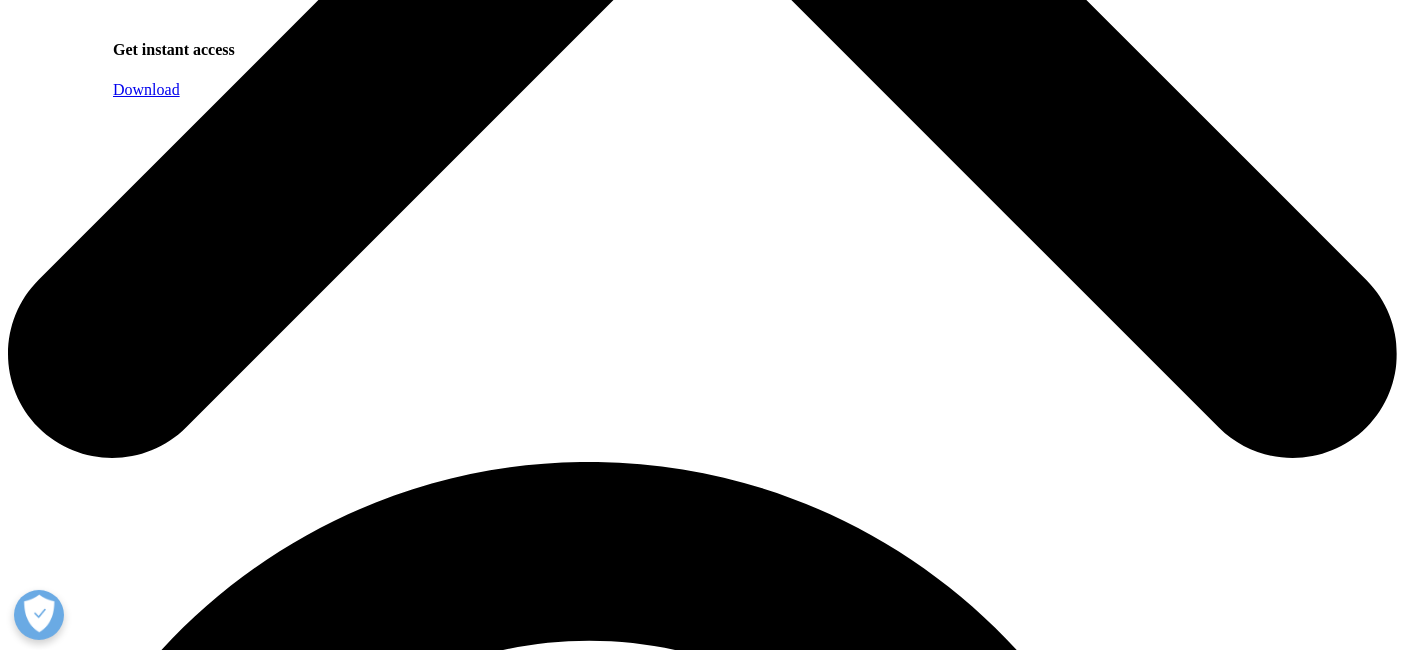 scroll, scrollTop: 981, scrollLeft: 0, axis: vertical 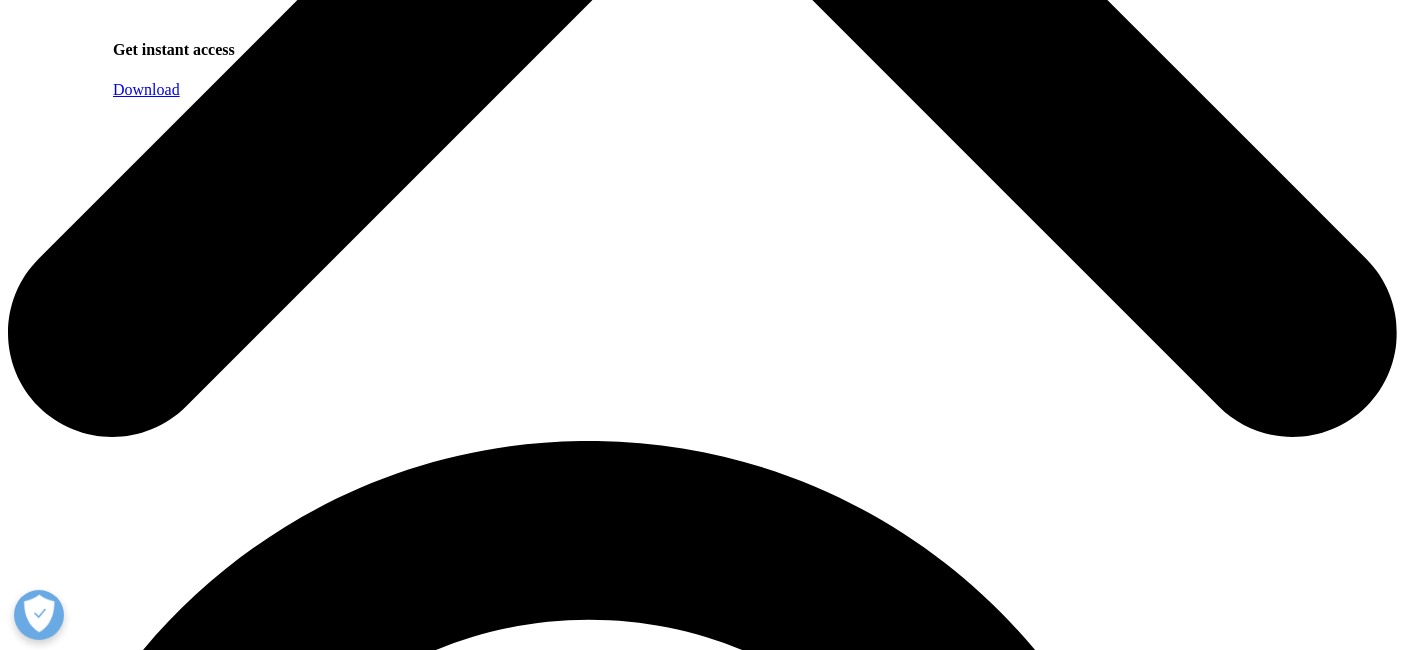 drag, startPoint x: 700, startPoint y: 378, endPoint x: 848, endPoint y: 399, distance: 149.48244 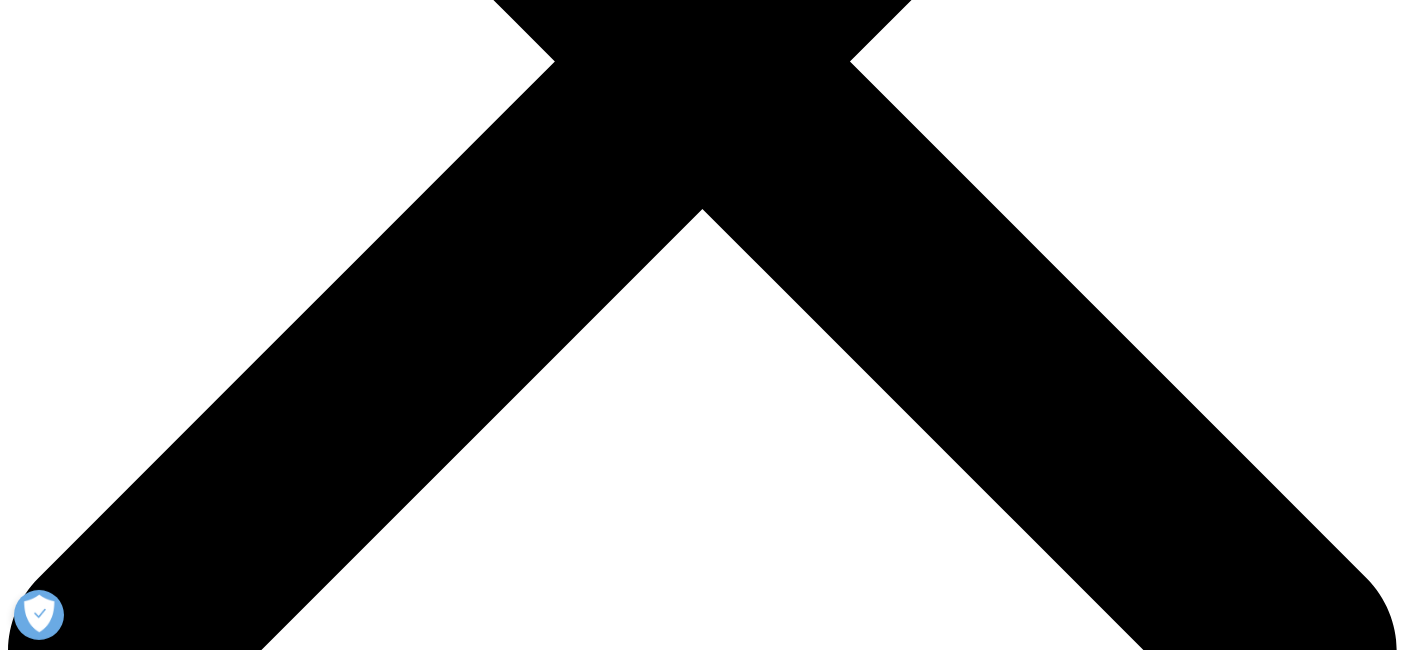 scroll, scrollTop: 648, scrollLeft: 0, axis: vertical 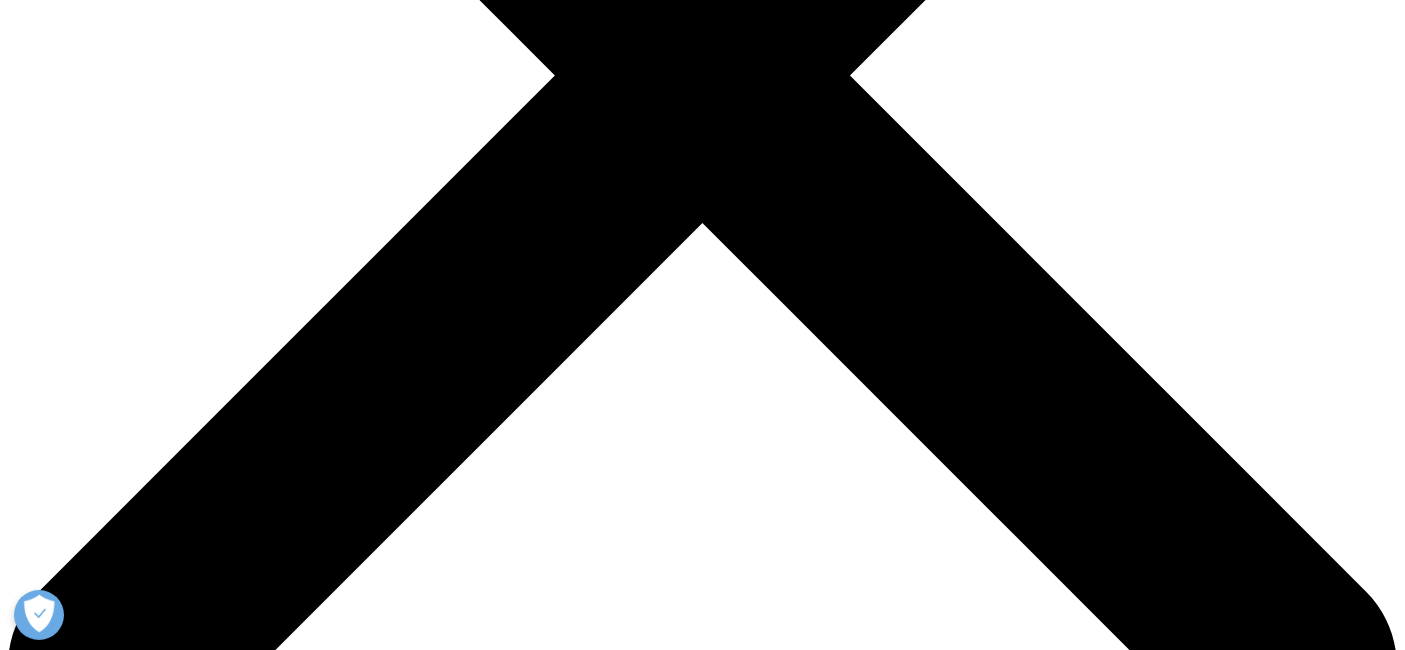 drag, startPoint x: 725, startPoint y: 353, endPoint x: 782, endPoint y: 409, distance: 79.9062 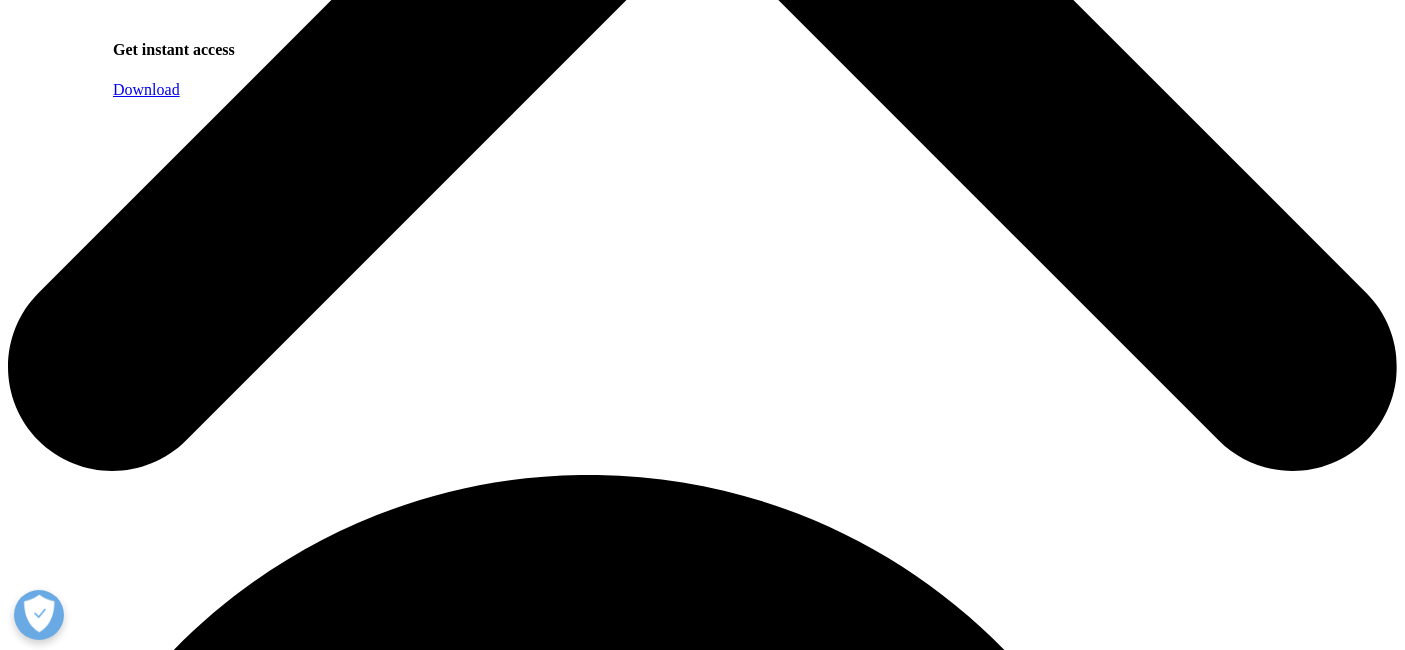 scroll, scrollTop: 981, scrollLeft: 0, axis: vertical 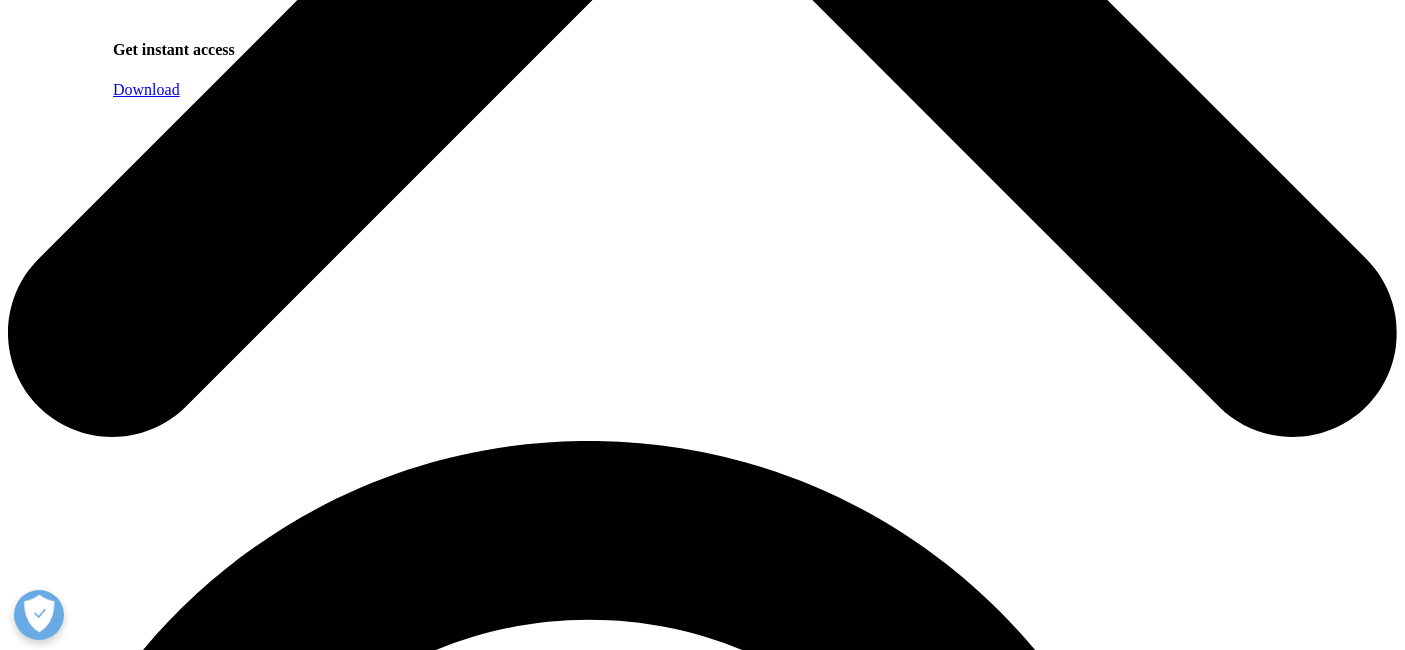 drag, startPoint x: 1048, startPoint y: 284, endPoint x: 1063, endPoint y: 355, distance: 72.56721 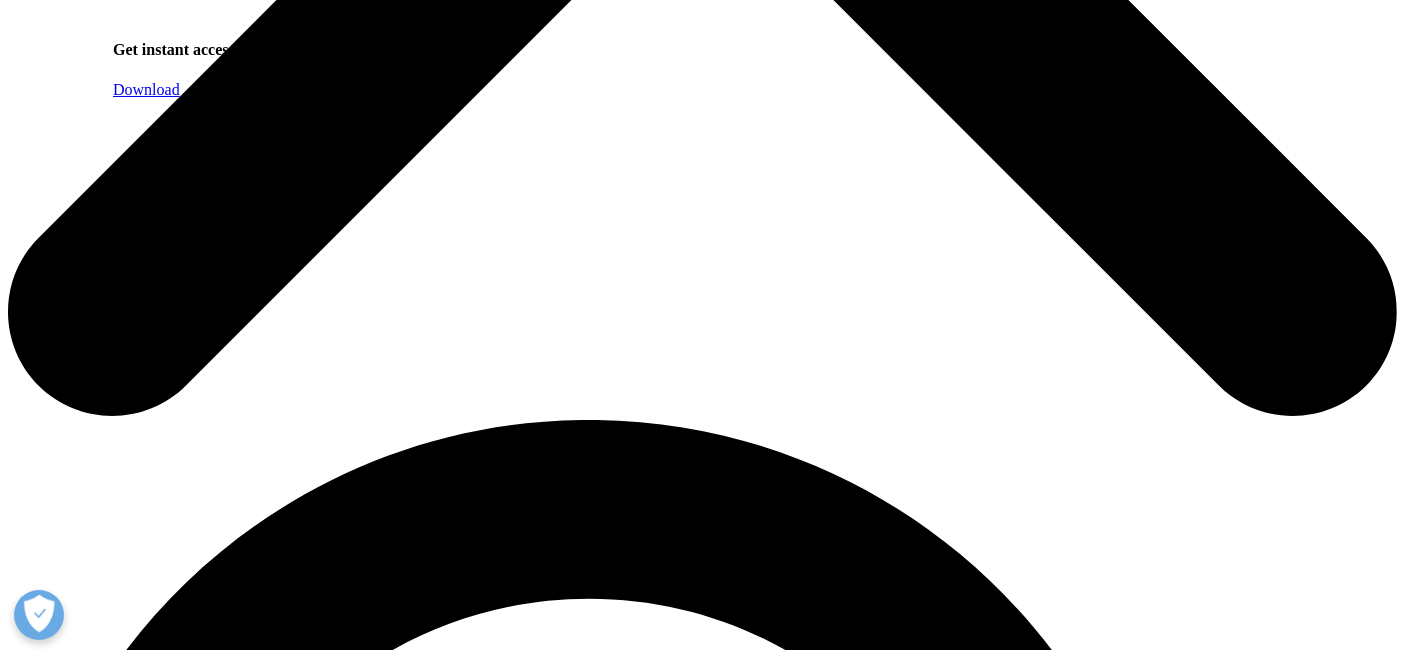 scroll, scrollTop: 981, scrollLeft: 0, axis: vertical 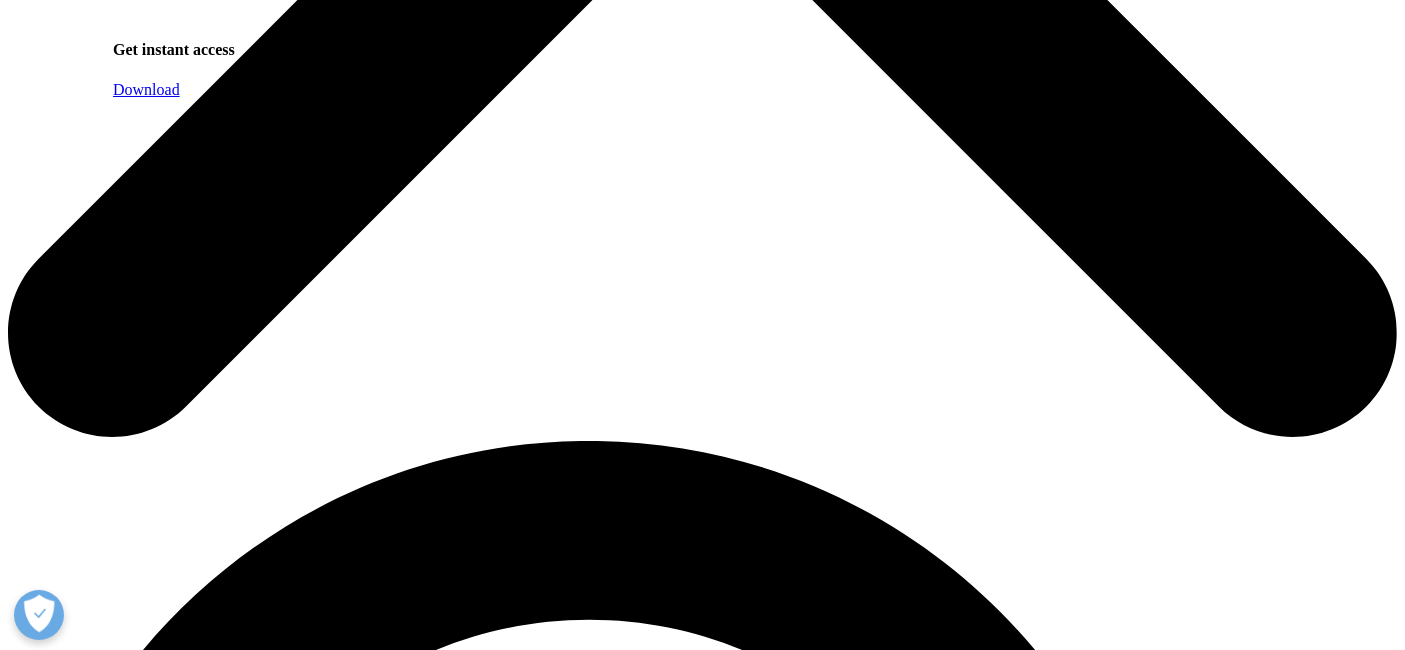 drag, startPoint x: 911, startPoint y: 210, endPoint x: 1057, endPoint y: 326, distance: 186.47252 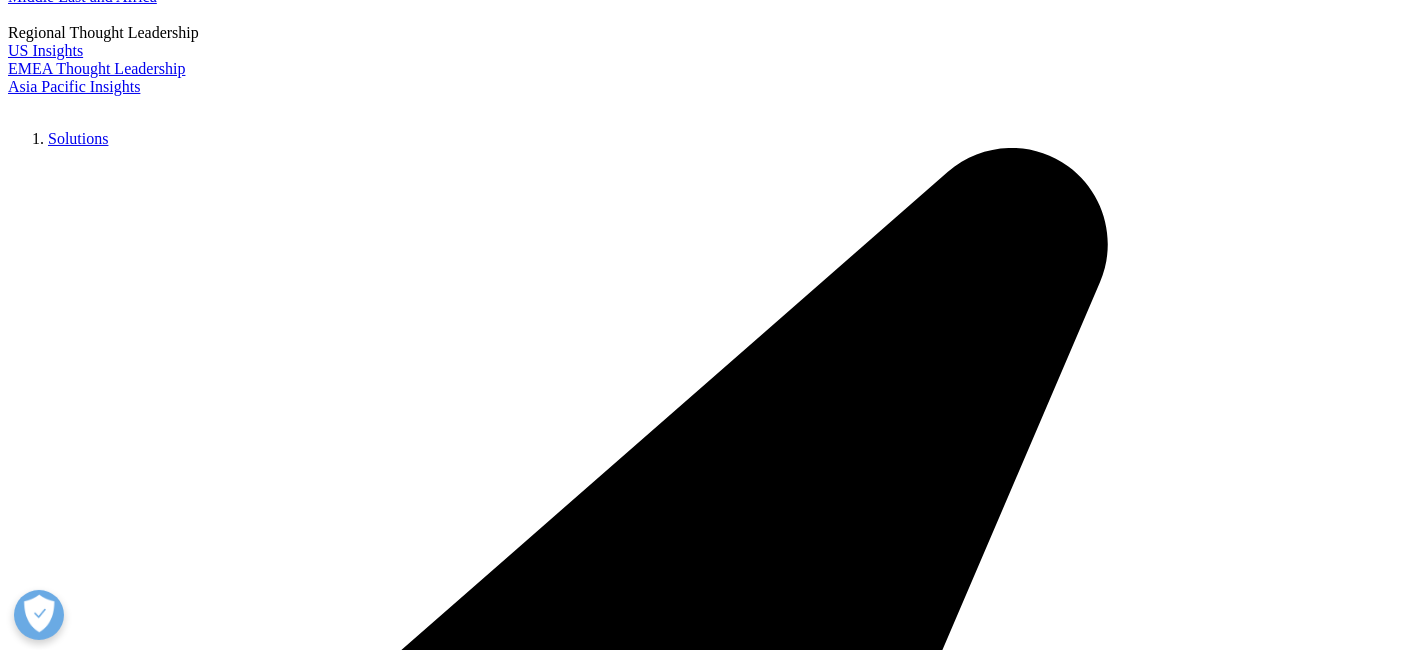 scroll, scrollTop: 333, scrollLeft: 0, axis: vertical 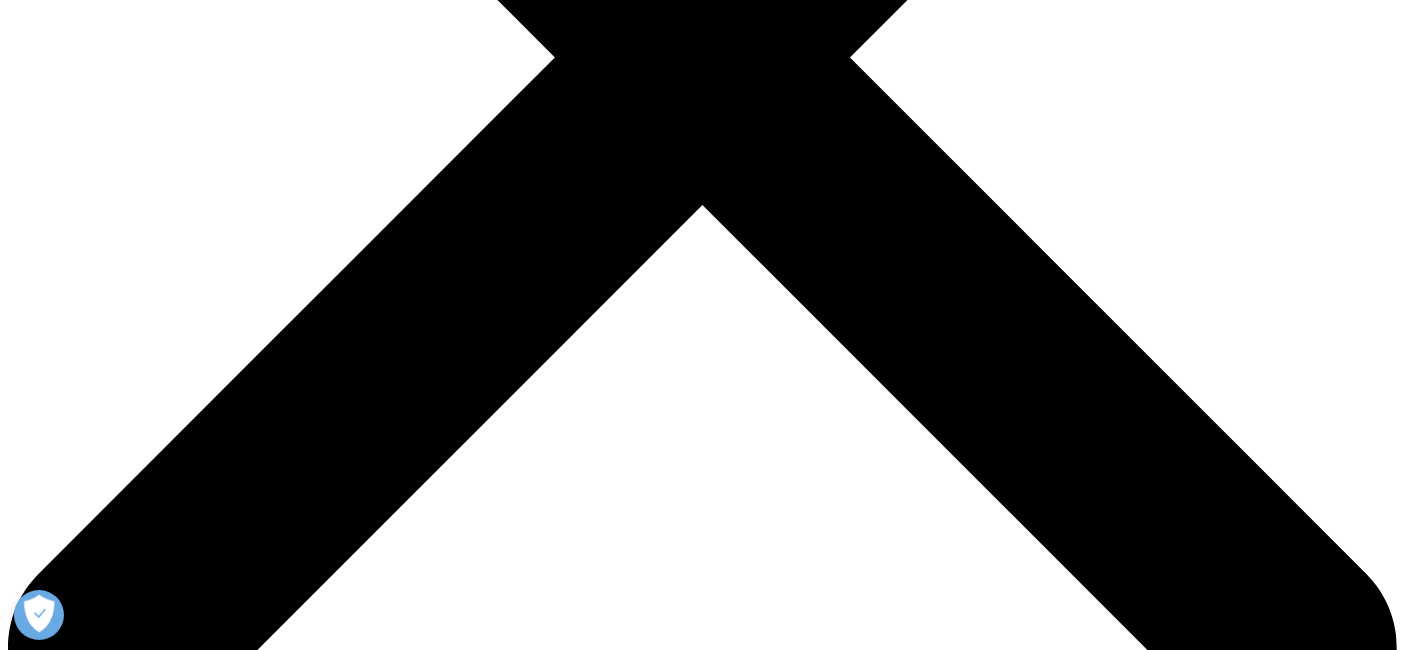 drag, startPoint x: 325, startPoint y: 229, endPoint x: 974, endPoint y: 198, distance: 649.7399 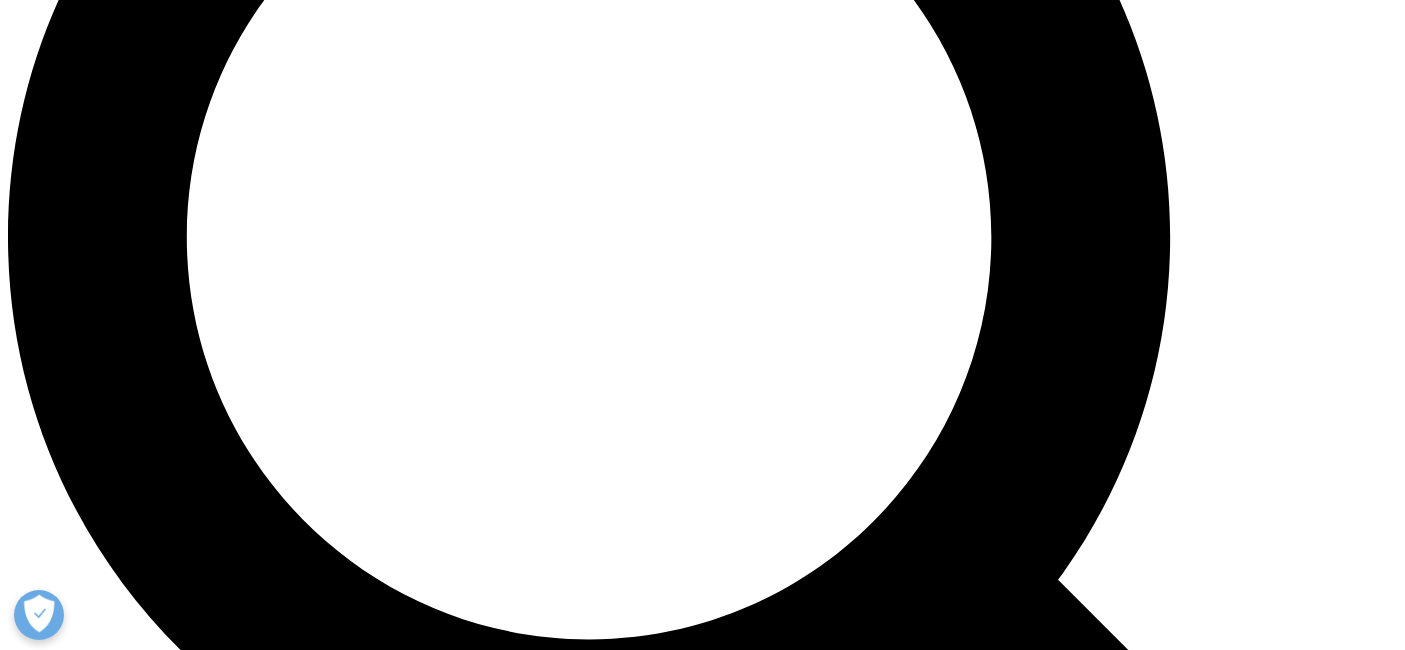 scroll, scrollTop: 1777, scrollLeft: 0, axis: vertical 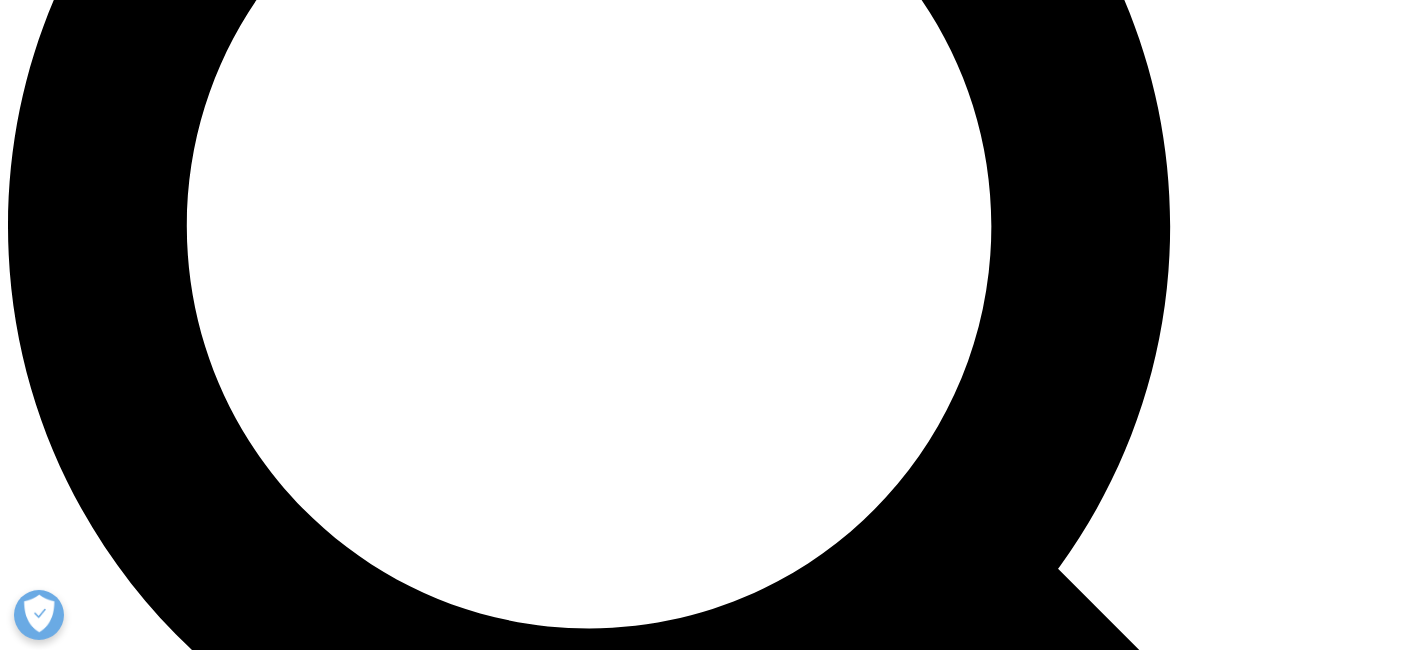 drag, startPoint x: 318, startPoint y: 464, endPoint x: 880, endPoint y: 529, distance: 565.7464 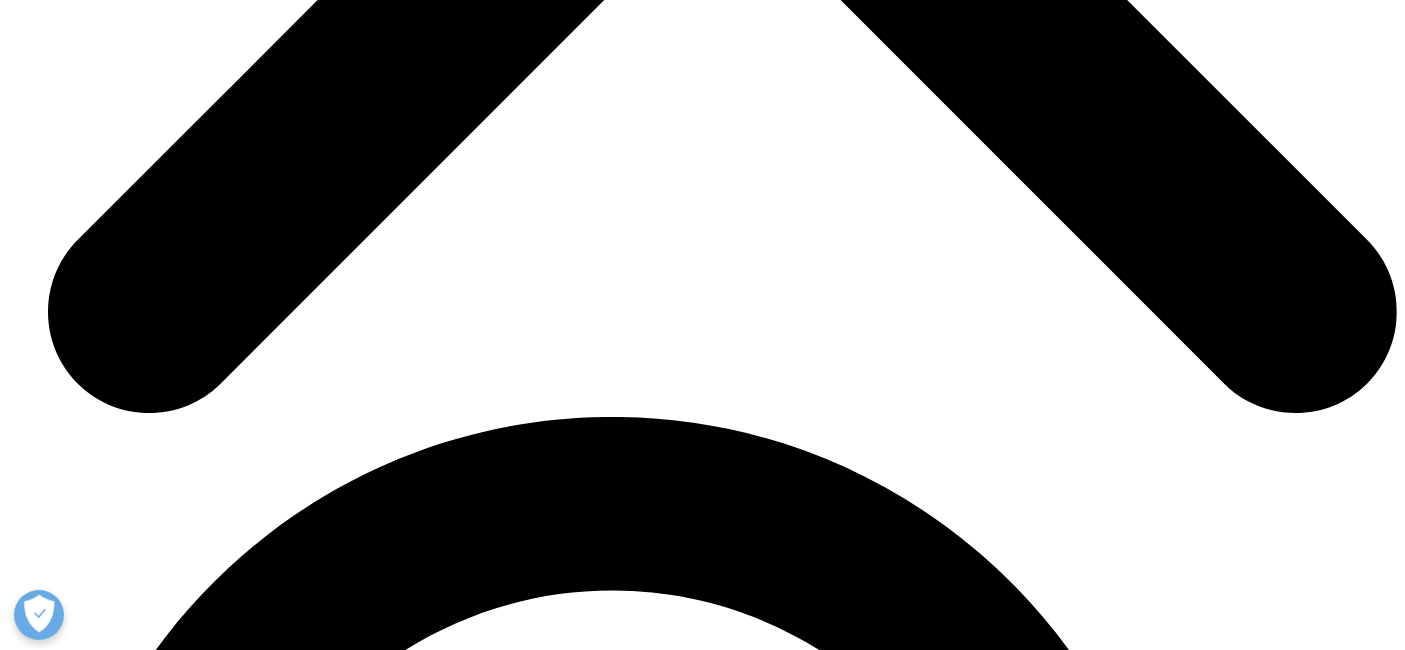 scroll, scrollTop: 7444, scrollLeft: 0, axis: vertical 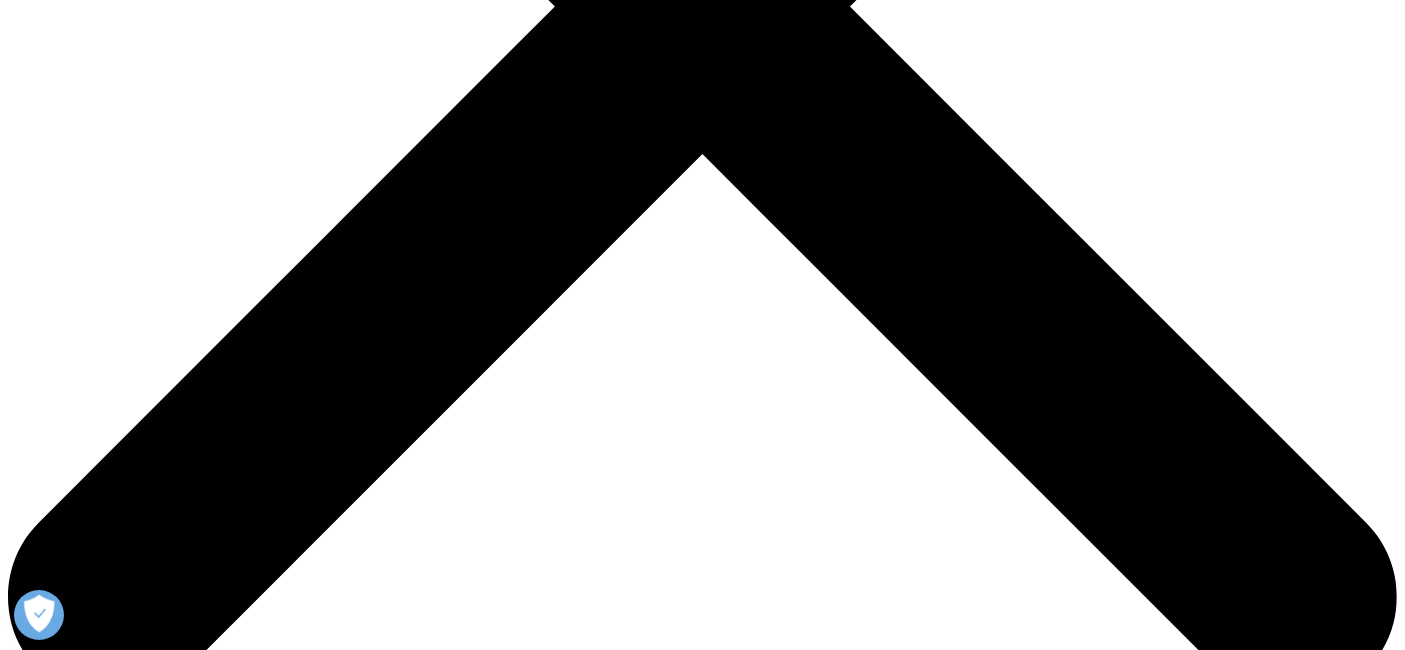 drag, startPoint x: 711, startPoint y: 375, endPoint x: 818, endPoint y: 444, distance: 127.3185 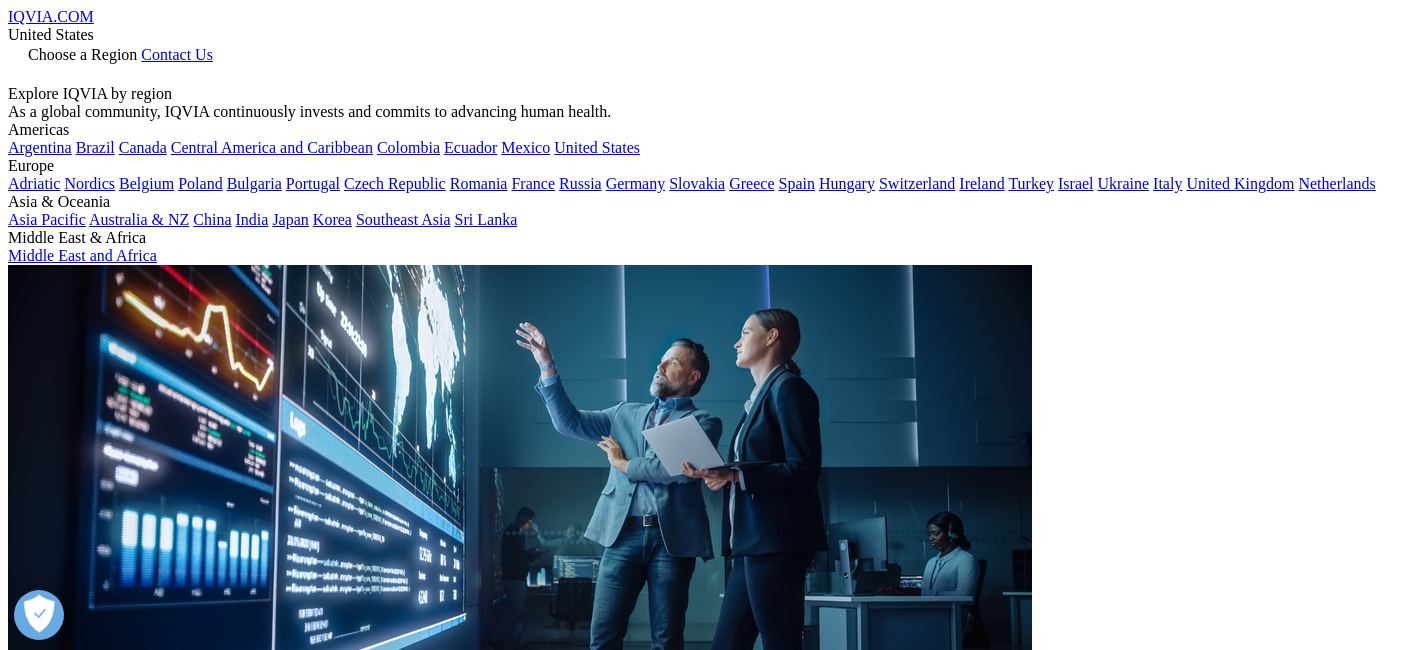 scroll, scrollTop: 982, scrollLeft: 0, axis: vertical 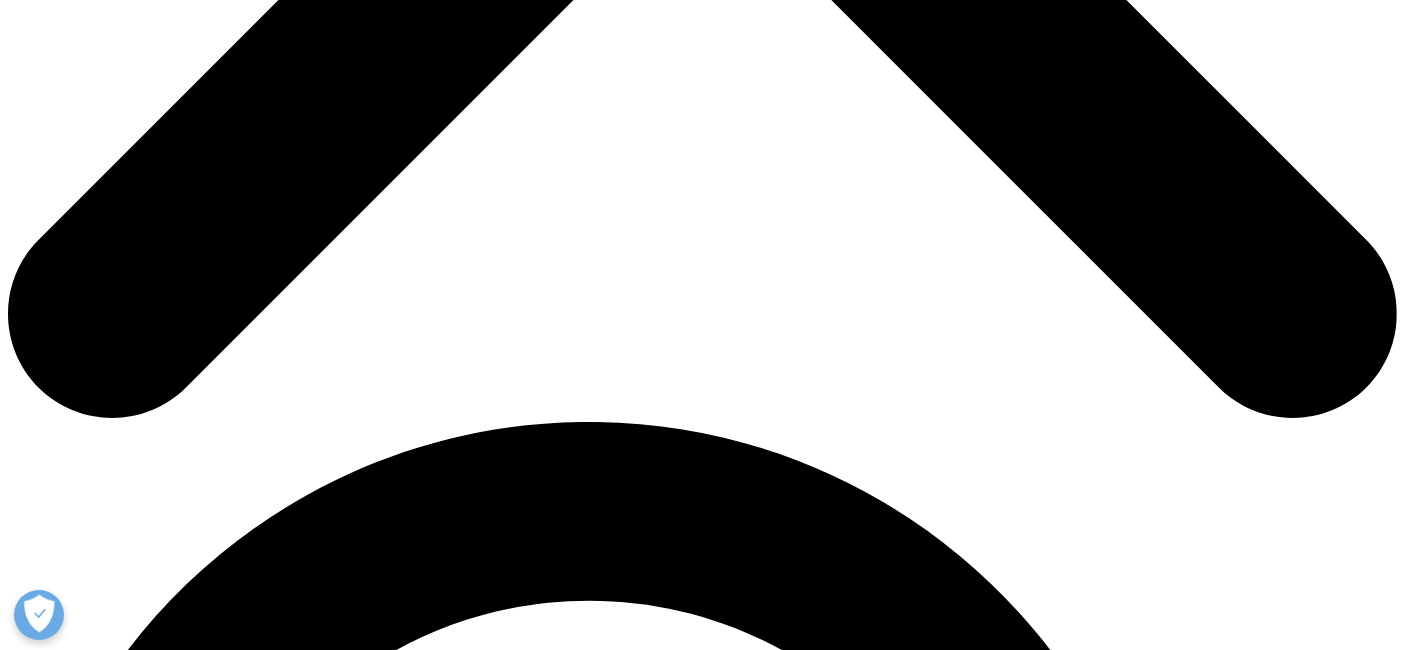drag, startPoint x: 709, startPoint y: 216, endPoint x: 837, endPoint y: 305, distance: 155.9006 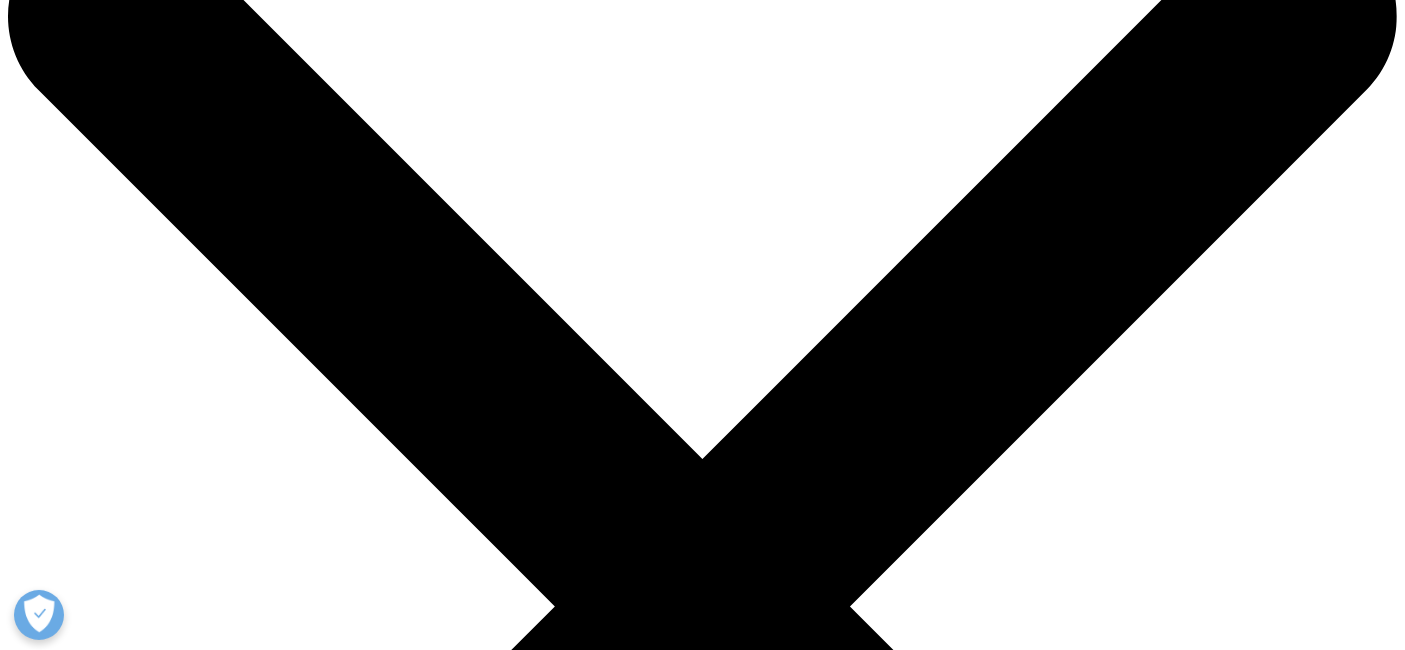 scroll, scrollTop: 111, scrollLeft: 0, axis: vertical 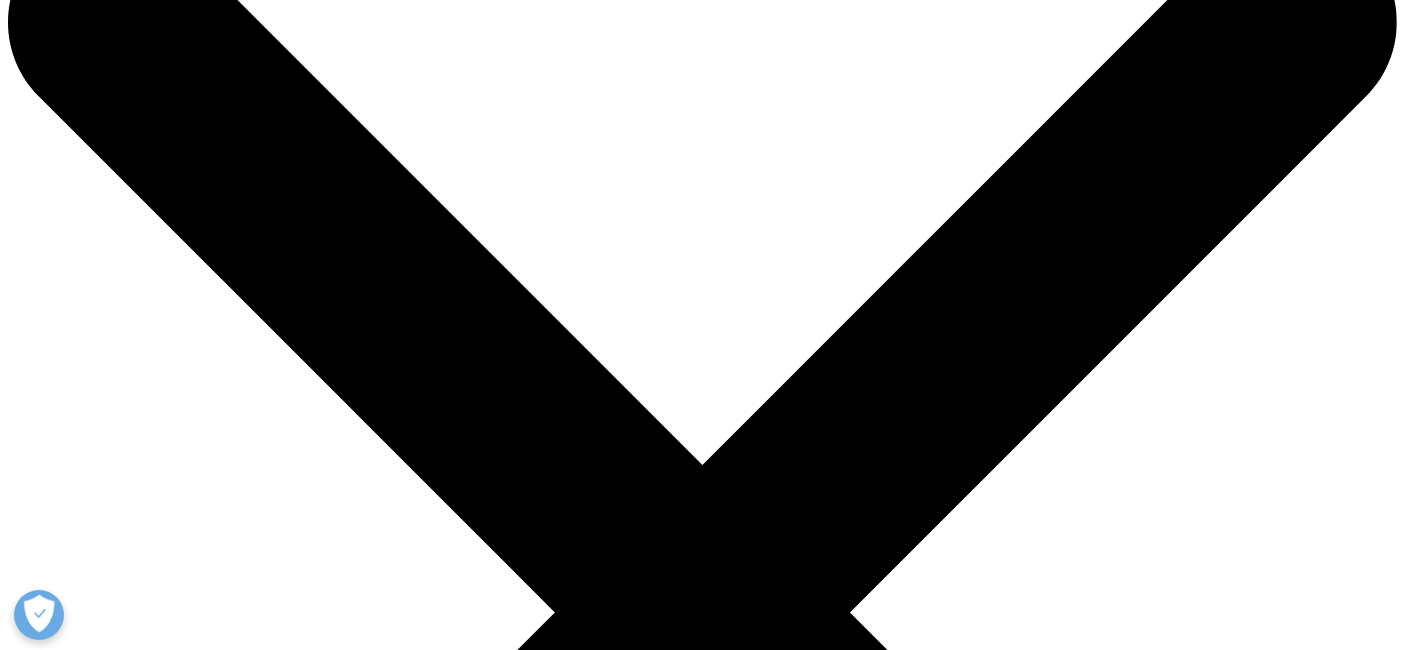 drag, startPoint x: 117, startPoint y: 375, endPoint x: 336, endPoint y: 373, distance: 219.00912 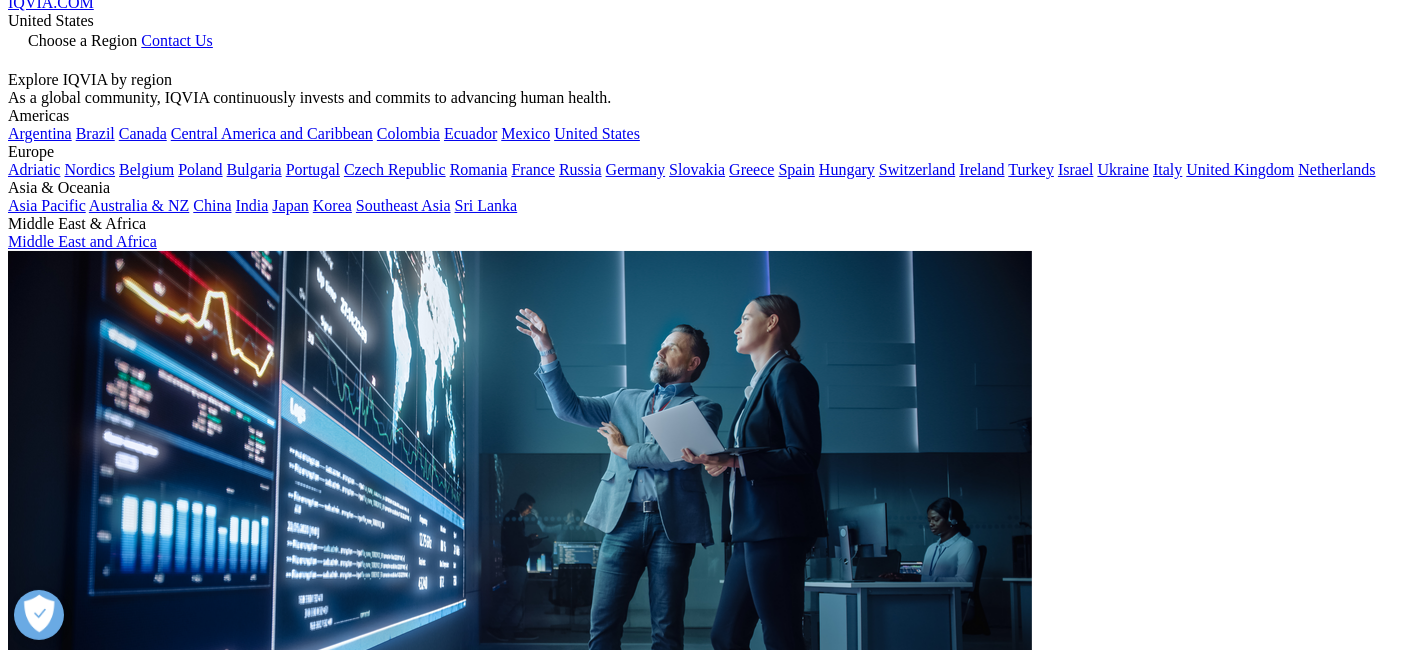 click on "Transform Field Reporting with the combined power of WhizAI and Collaborative Intelligence, from IQVIA" at bounding box center (702, 15229) 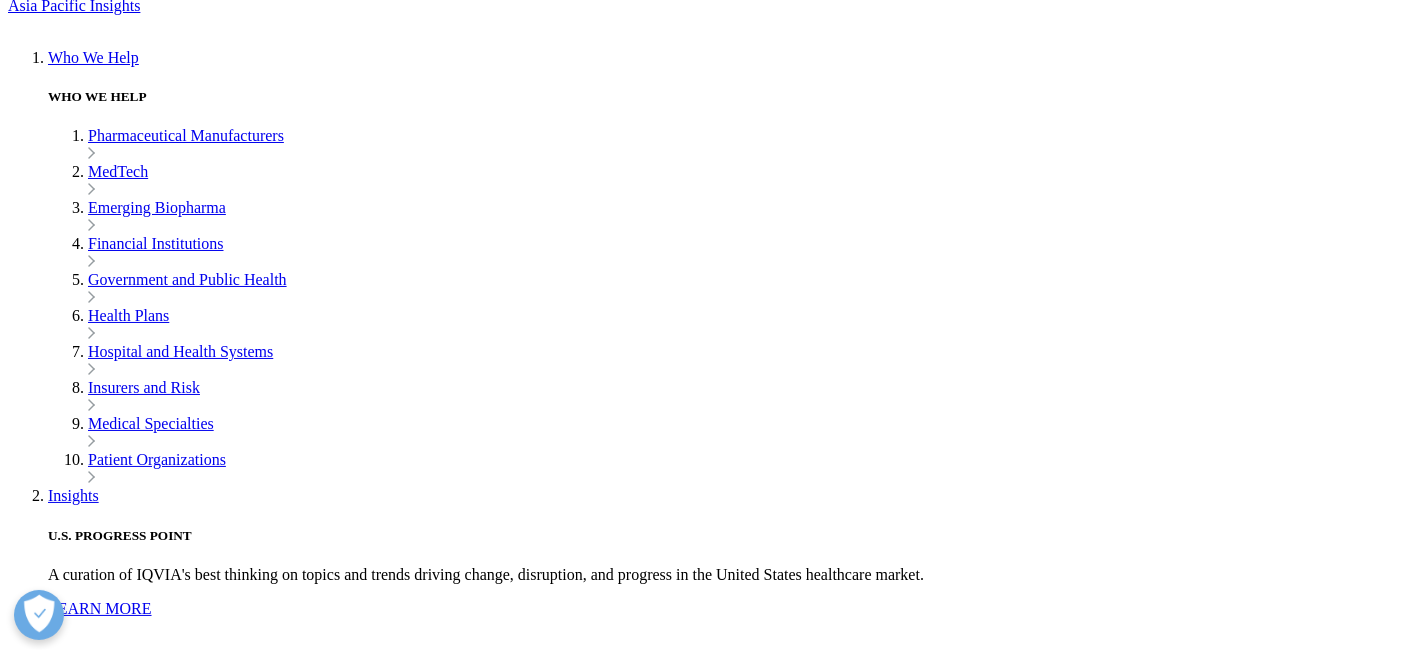 scroll, scrollTop: 1000, scrollLeft: 0, axis: vertical 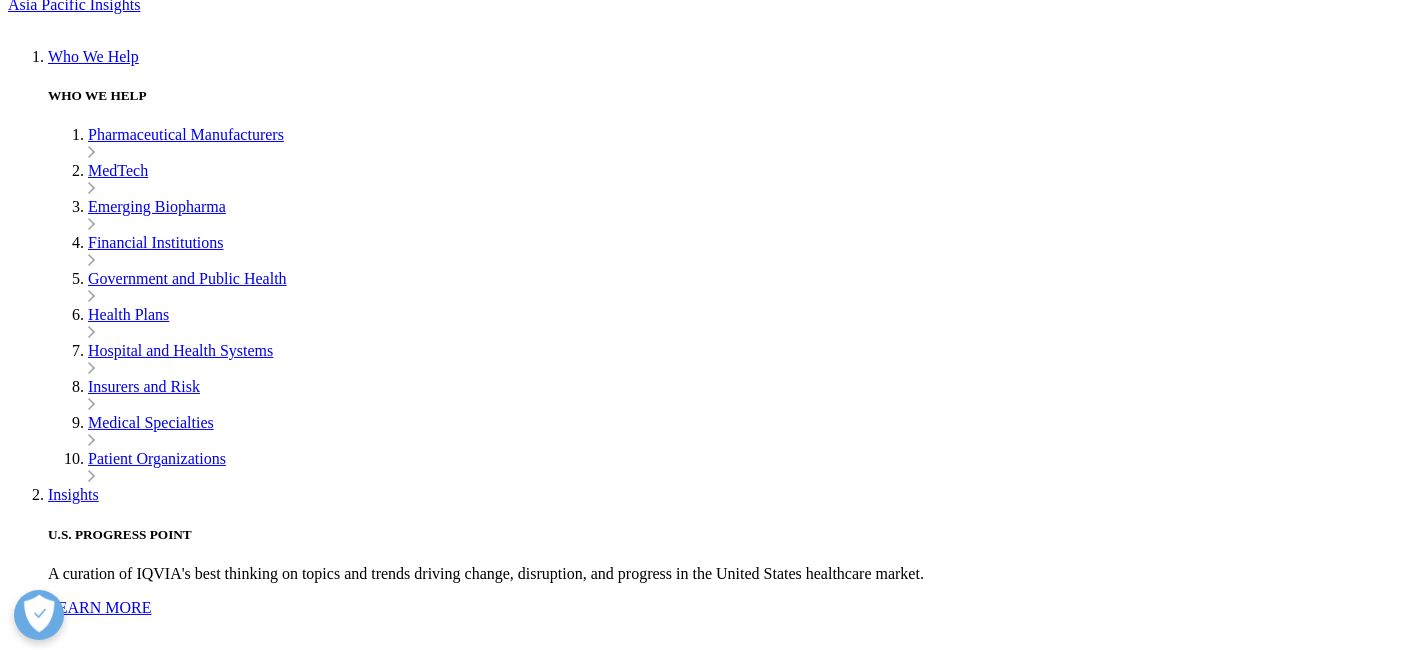 drag, startPoint x: 1157, startPoint y: 222, endPoint x: 1100, endPoint y: 298, distance: 95 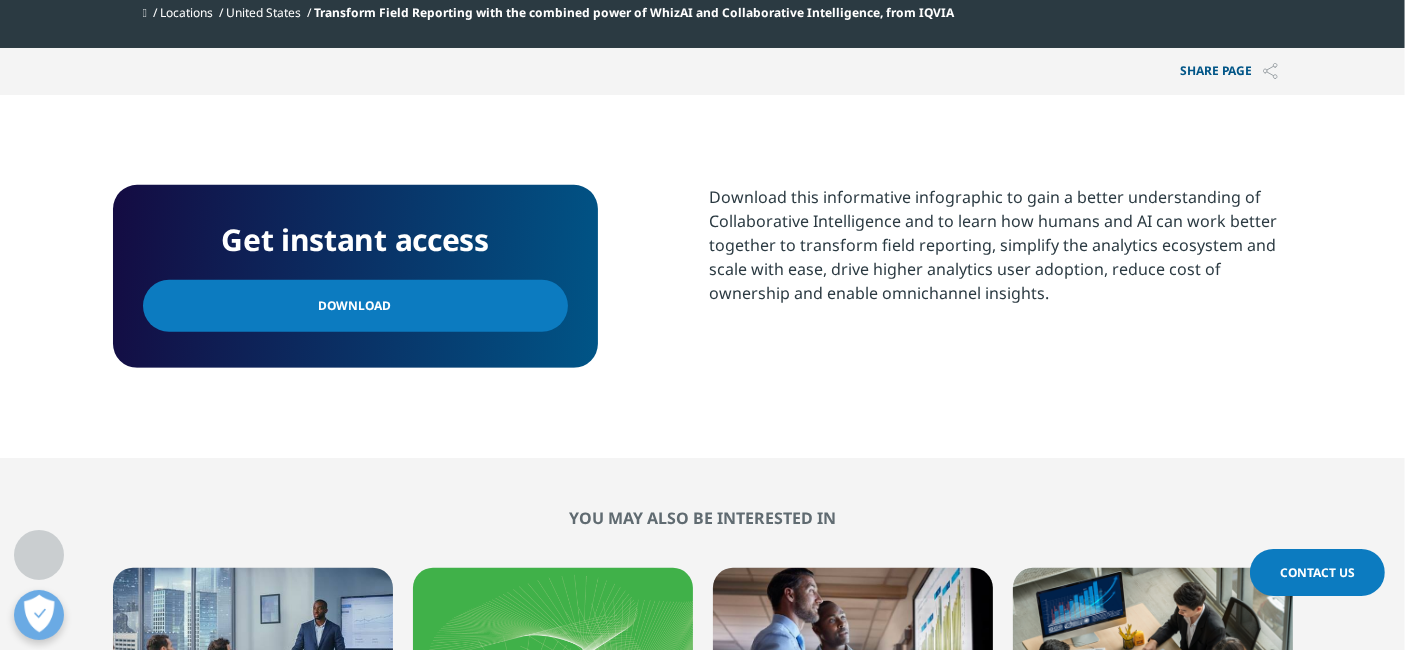 click on "Download this informative infographic to gain a better understanding of Collaborative Intelligence and to learn how humans and AI can work better together to transform field reporting, simplify the analytics ecosystem and scale with ease, drive higher analytics user adoption, reduce cost of ownership and enable omnichannel insights." at bounding box center [1001, 245] 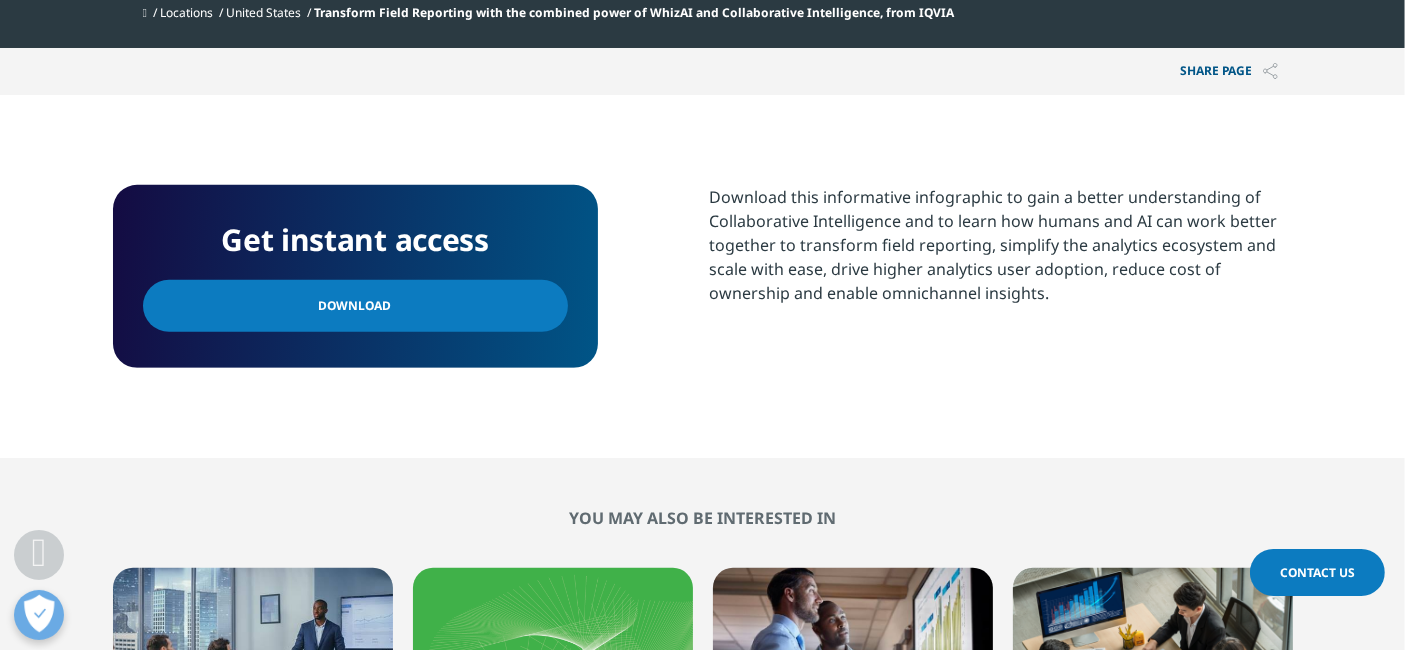 copy on "an work better together to transform field reporting, simplify the analytics ecosystem and scale with ease, drive higher analytics user adoption, reduce cost of ownership and enable omnichannel insights." 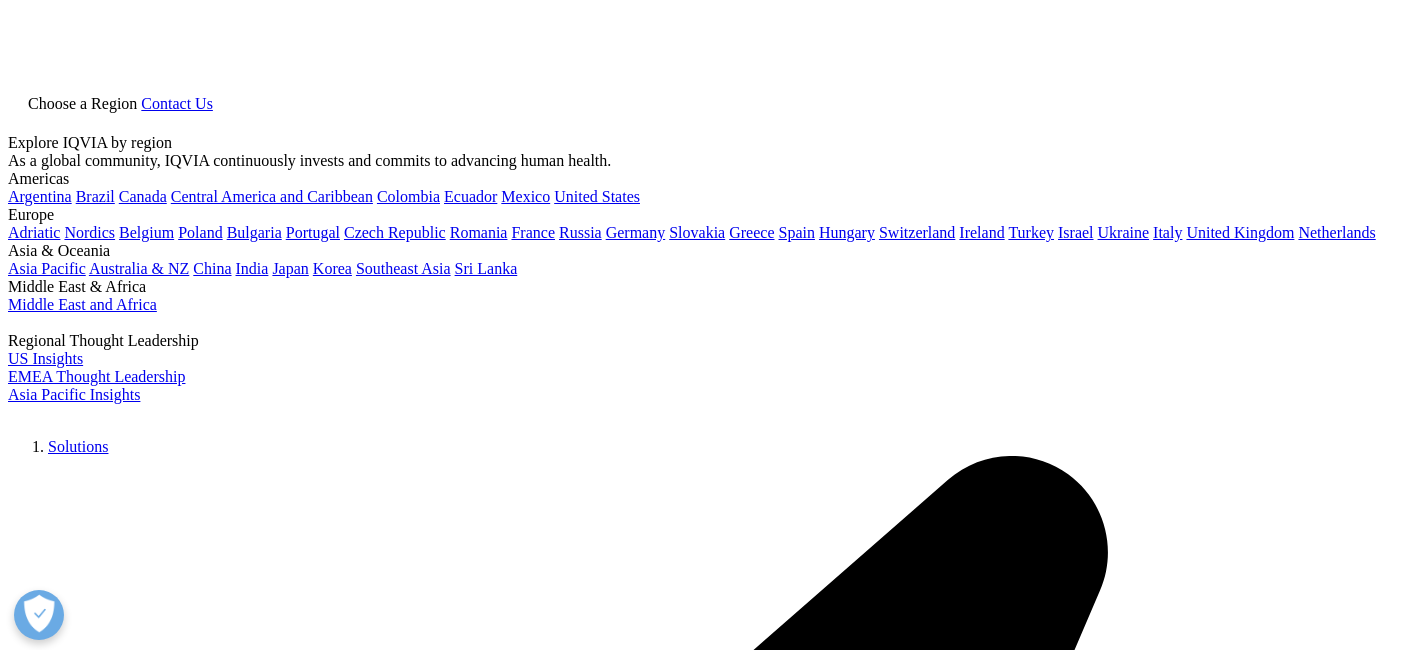 scroll, scrollTop: 567, scrollLeft: 0, axis: vertical 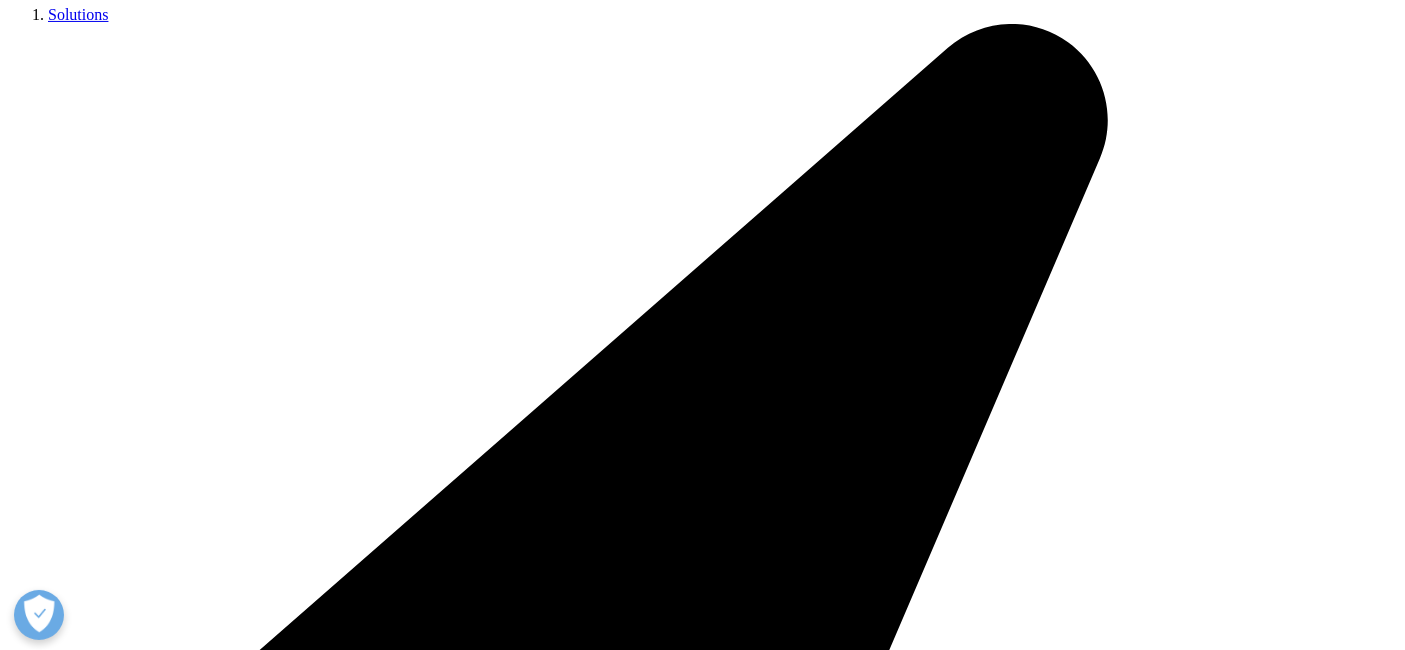 drag, startPoint x: 709, startPoint y: 538, endPoint x: 746, endPoint y: 563, distance: 44.65423 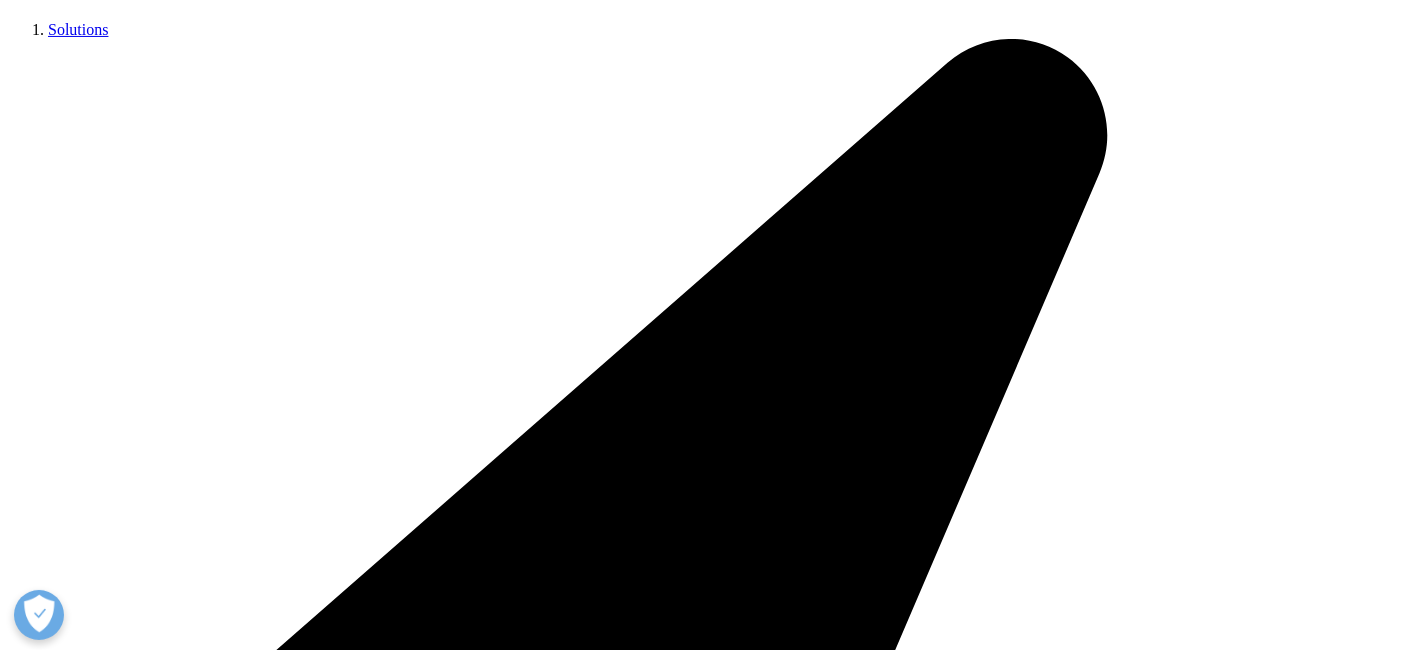 click on "Defensible Data & AI - How we unlocked revenue growth potential exceeding 10x what was previously possible." at bounding box center [702, 21394] 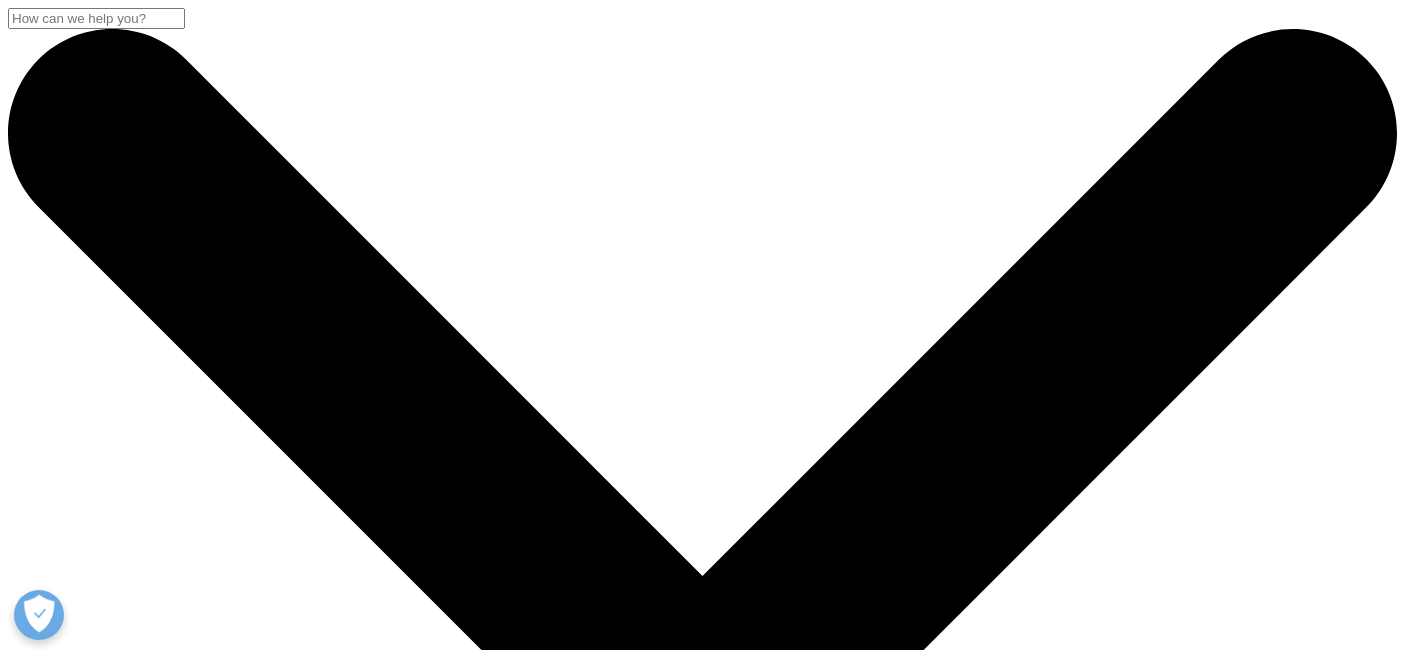 scroll, scrollTop: 0, scrollLeft: 0, axis: both 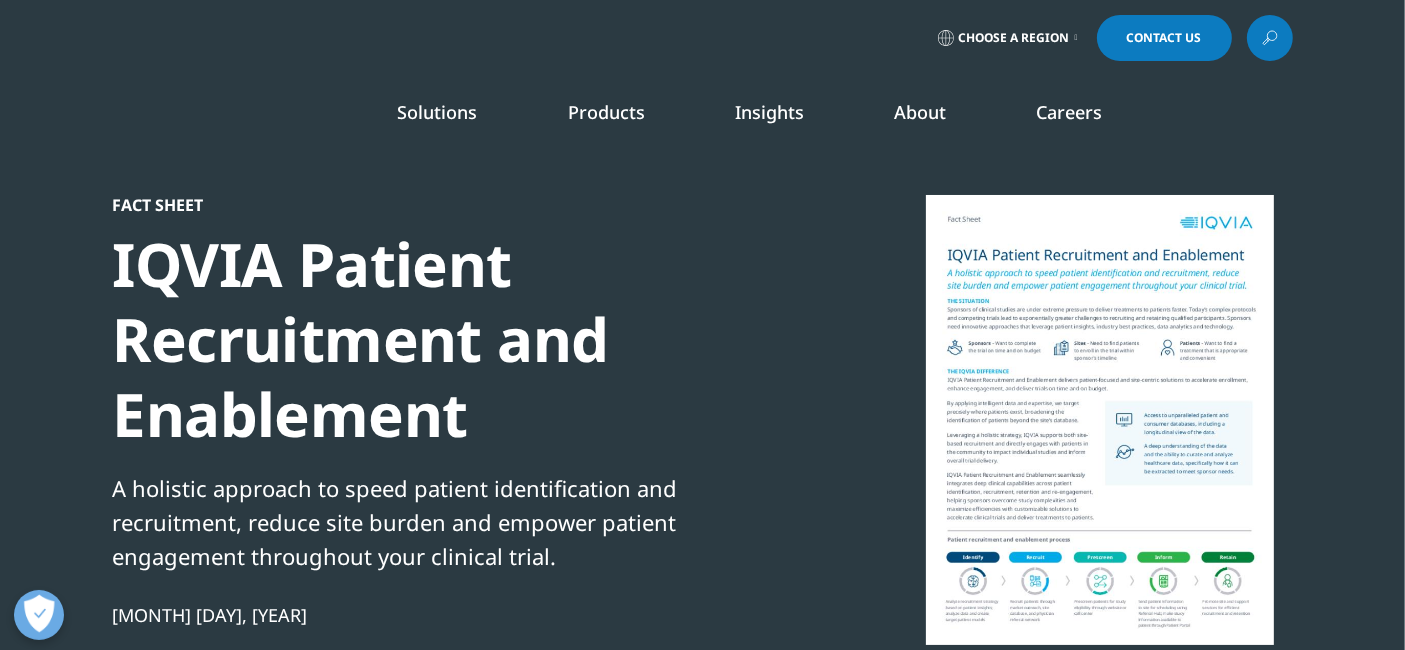 drag, startPoint x: 742, startPoint y: 275, endPoint x: 697, endPoint y: 245, distance: 54.08327 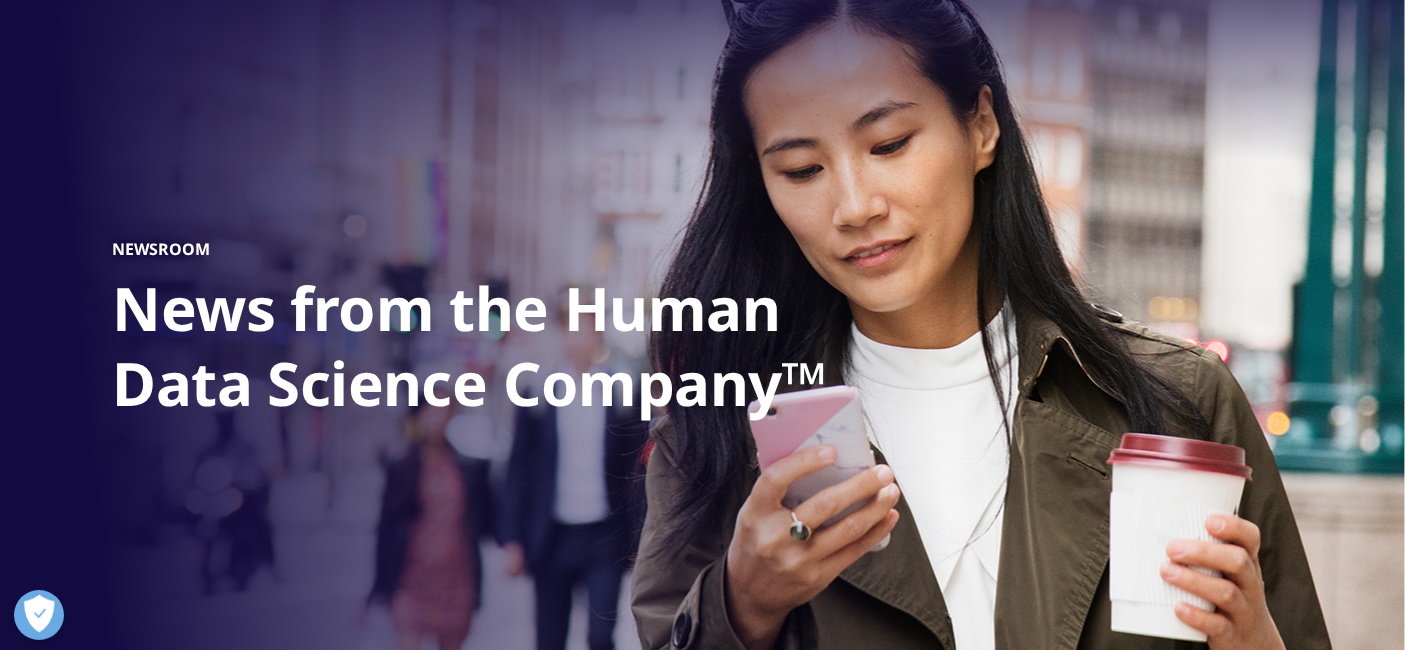scroll, scrollTop: 0, scrollLeft: 0, axis: both 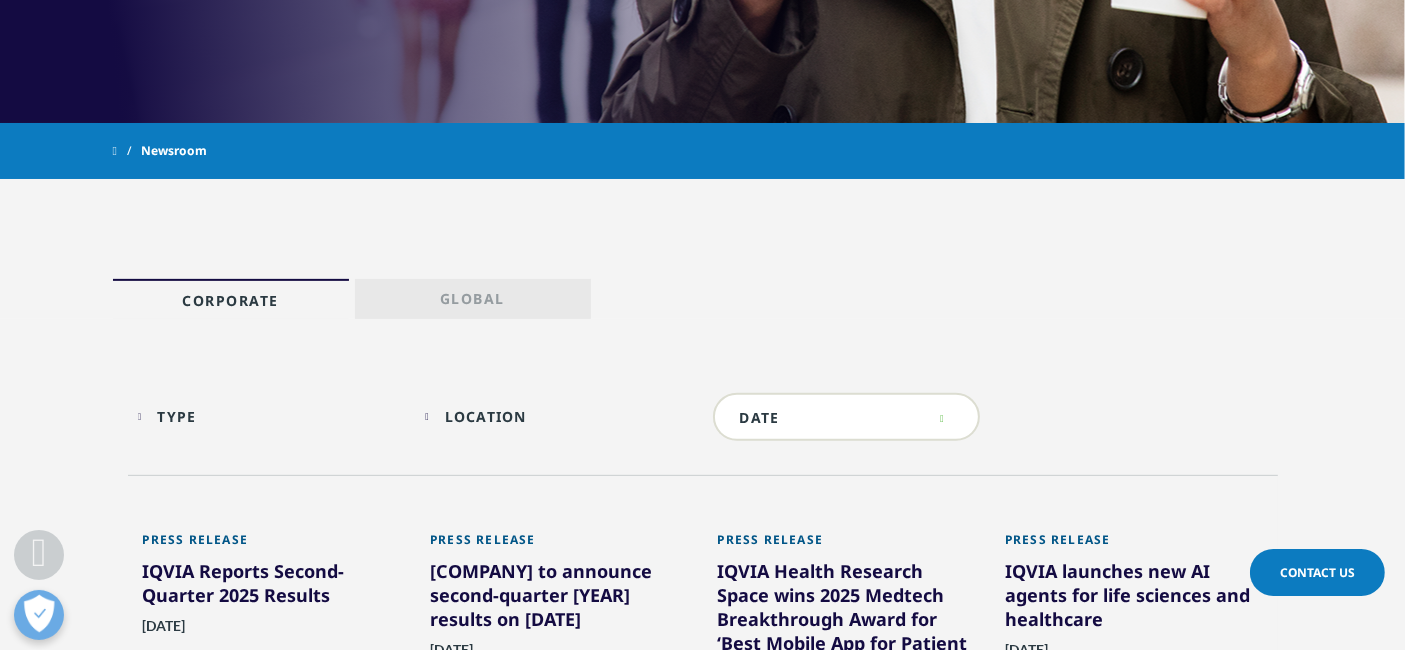 click on "Global" at bounding box center [472, 303] 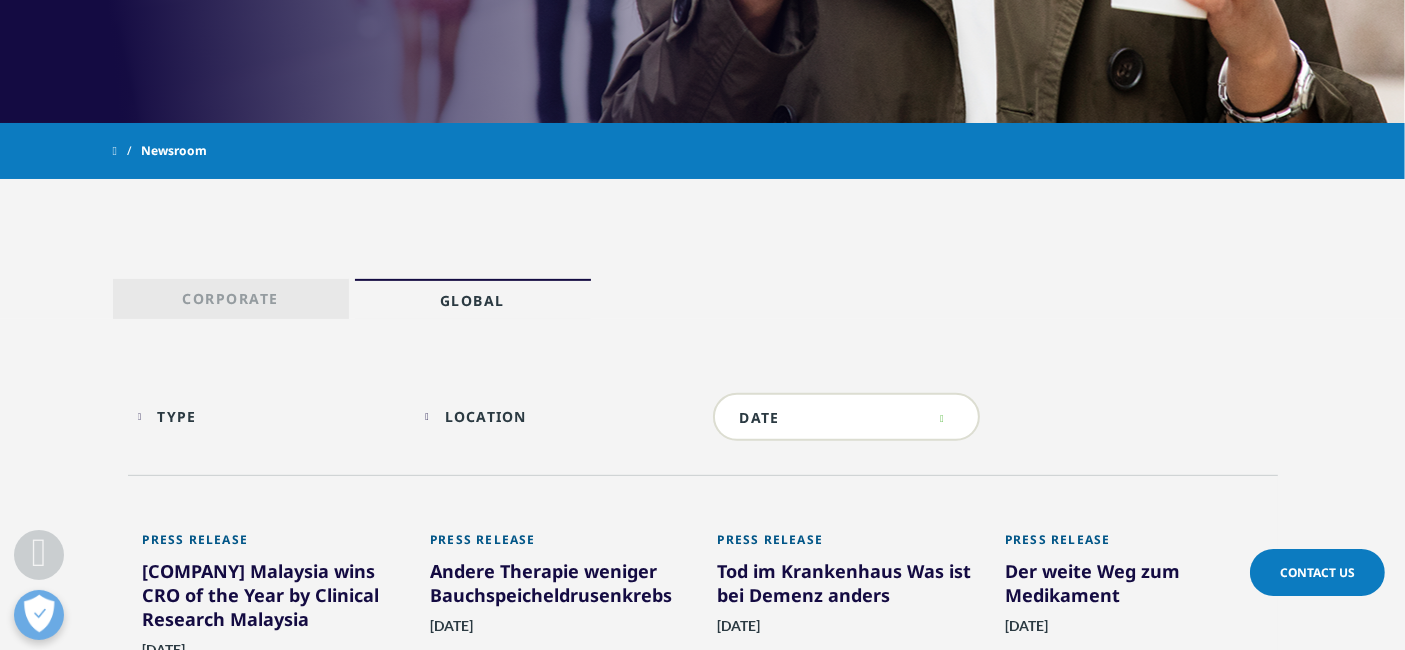 scroll, scrollTop: 1000, scrollLeft: 0, axis: vertical 